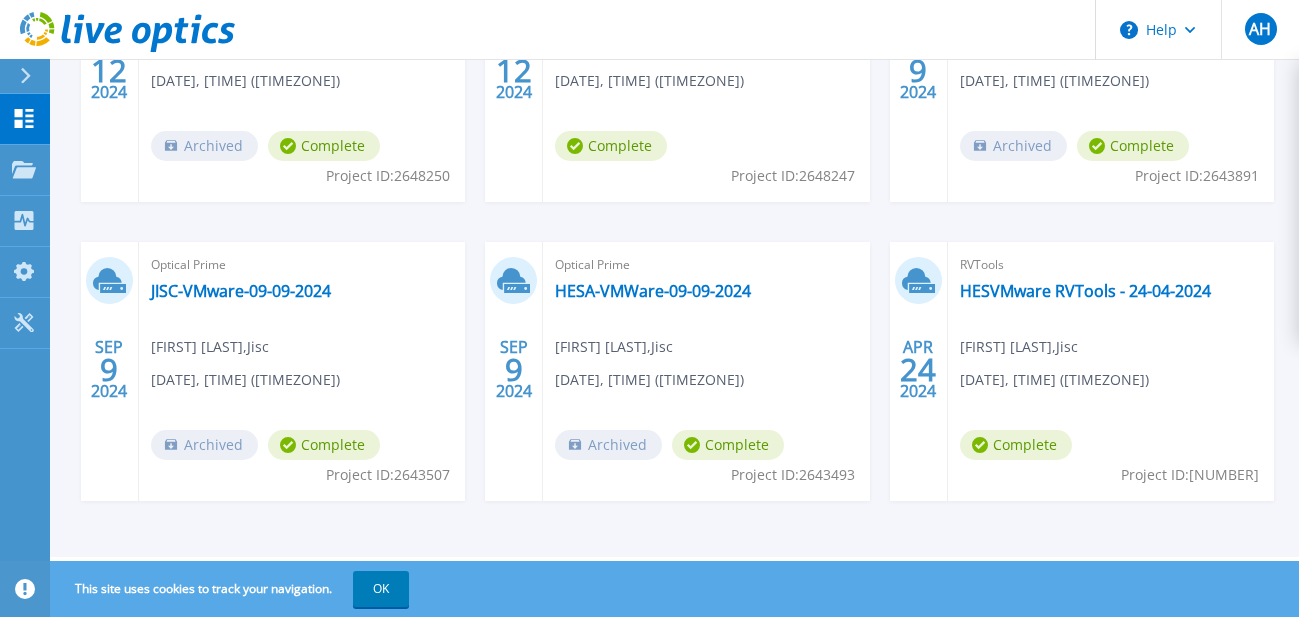 scroll, scrollTop: 0, scrollLeft: 0, axis: both 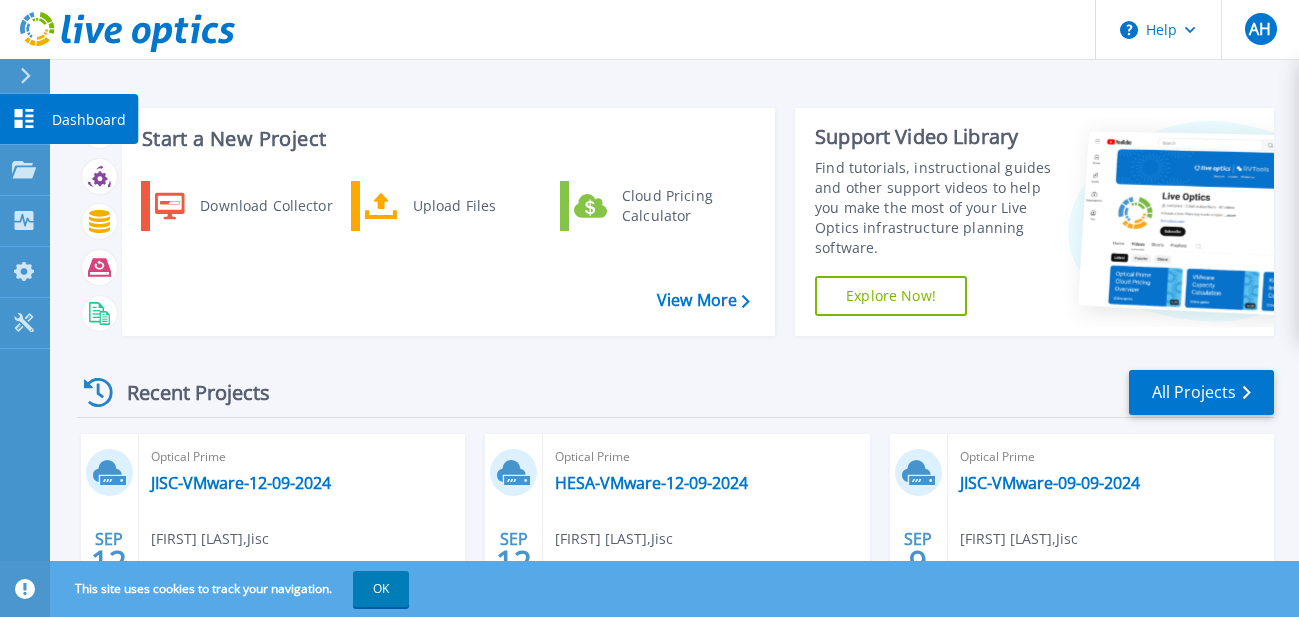 click 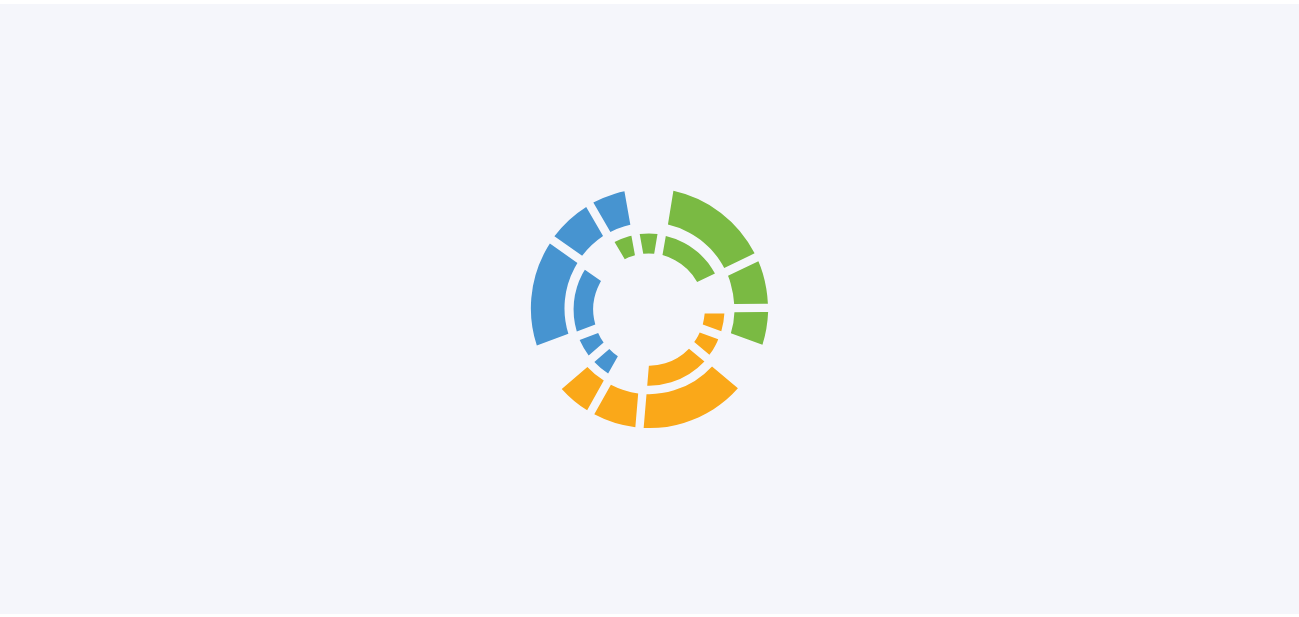 scroll, scrollTop: 0, scrollLeft: 0, axis: both 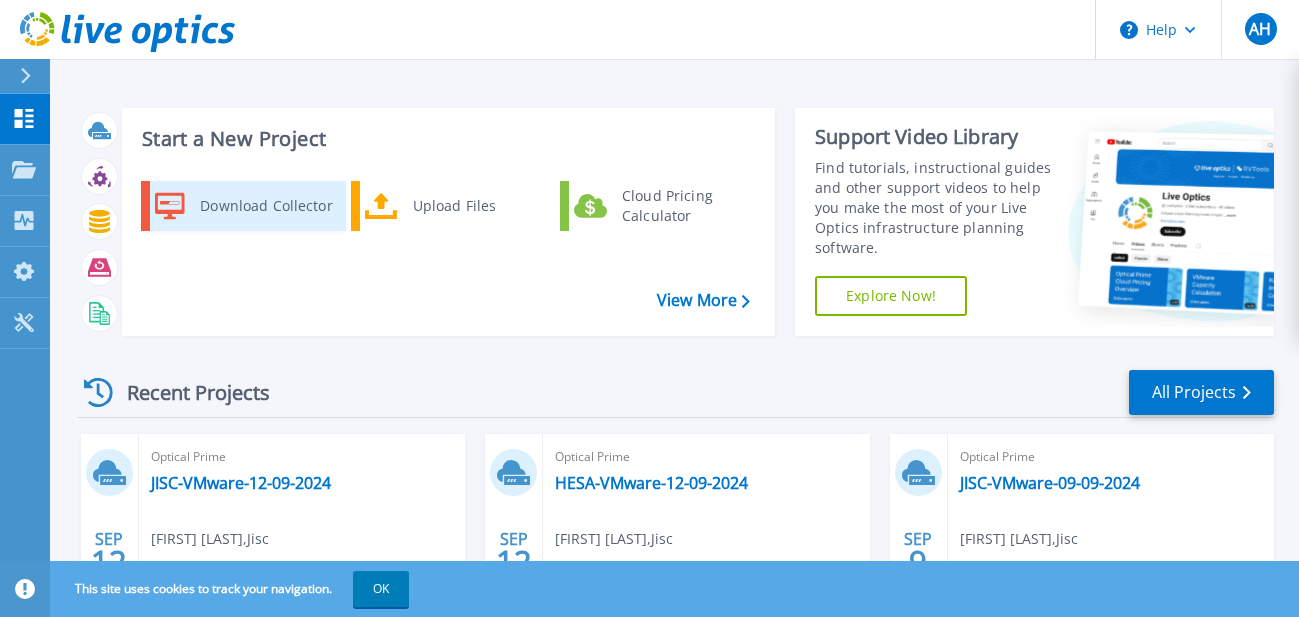 click on "Download Collector" at bounding box center [265, 206] 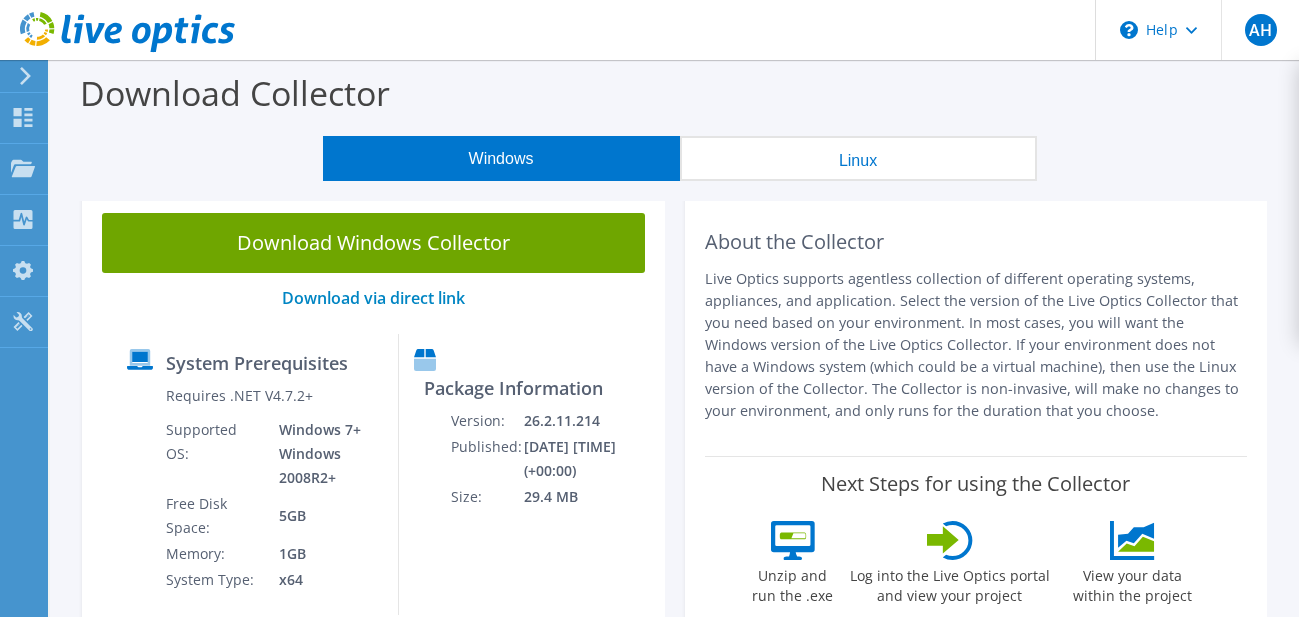 scroll, scrollTop: 0, scrollLeft: 0, axis: both 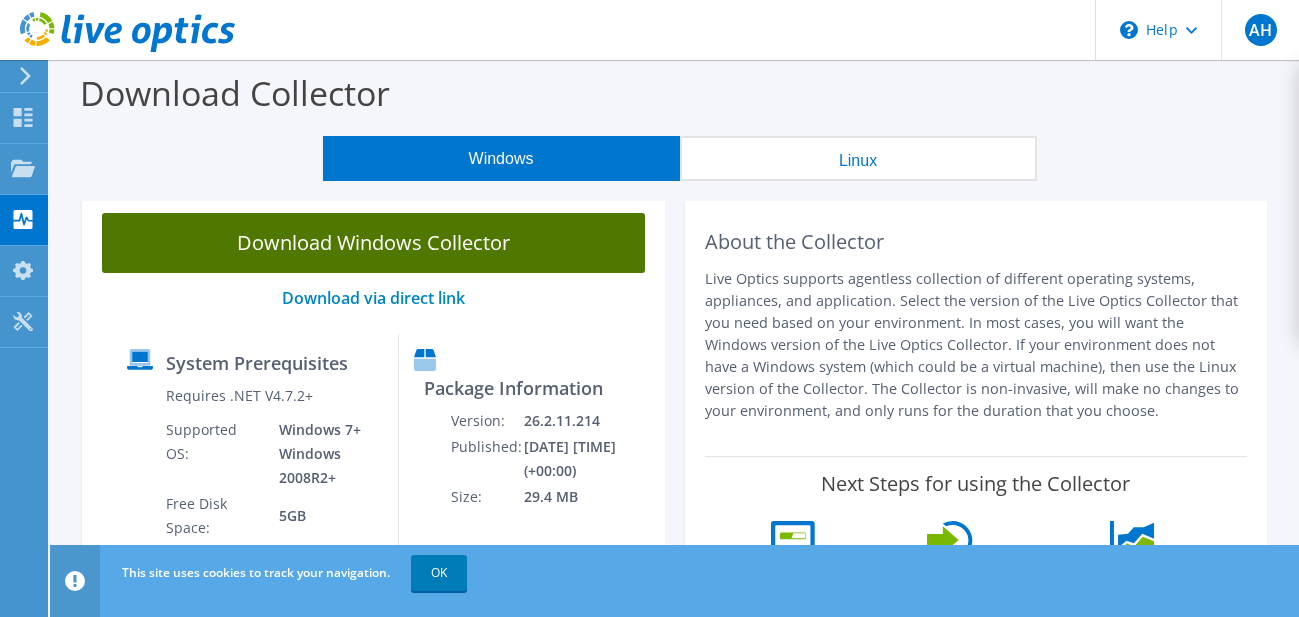 click on "Download Windows Collector" at bounding box center (373, 243) 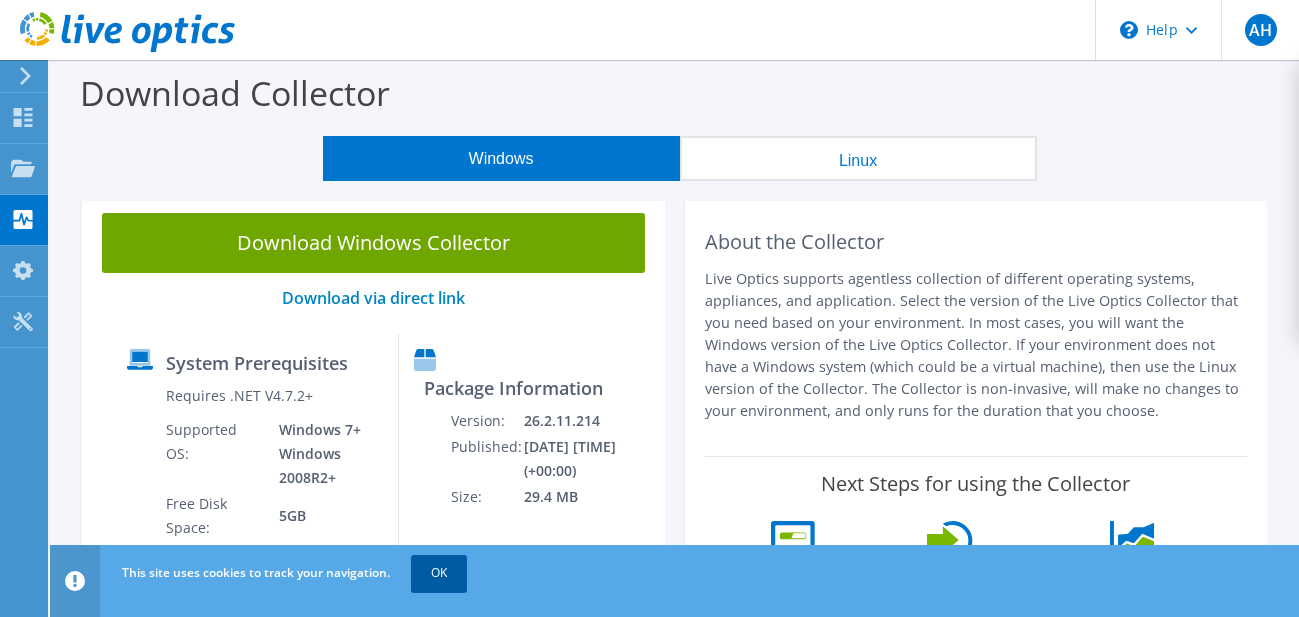 click on "OK" at bounding box center [439, 573] 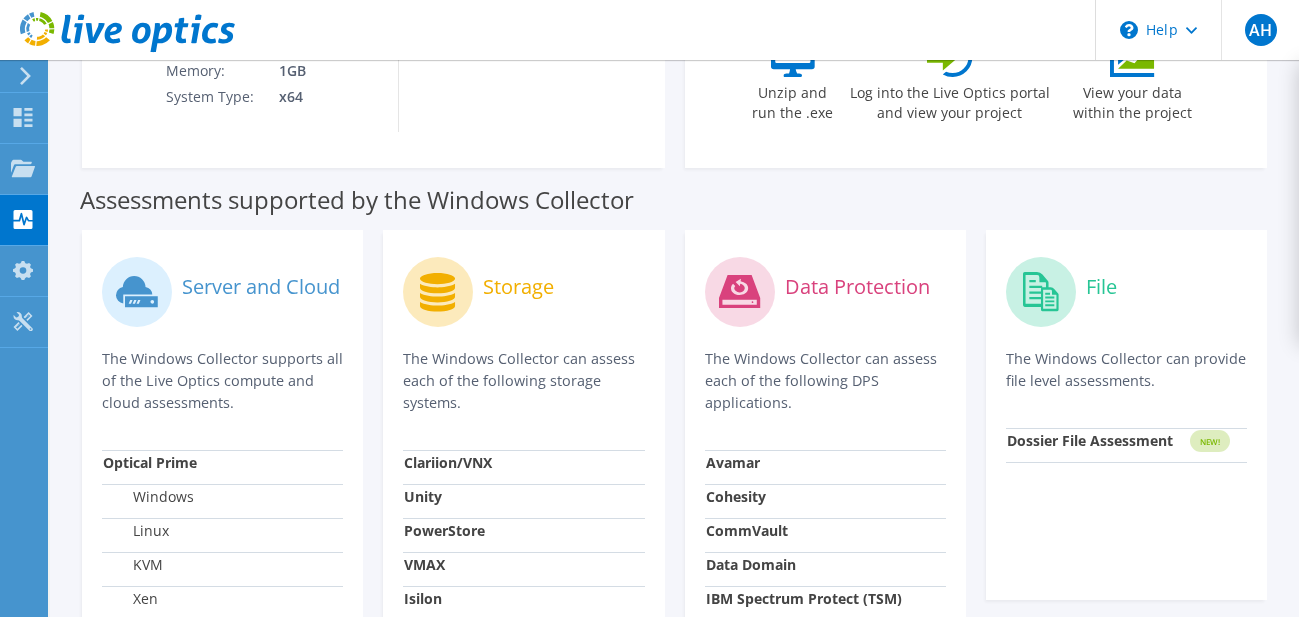 scroll, scrollTop: 0, scrollLeft: 0, axis: both 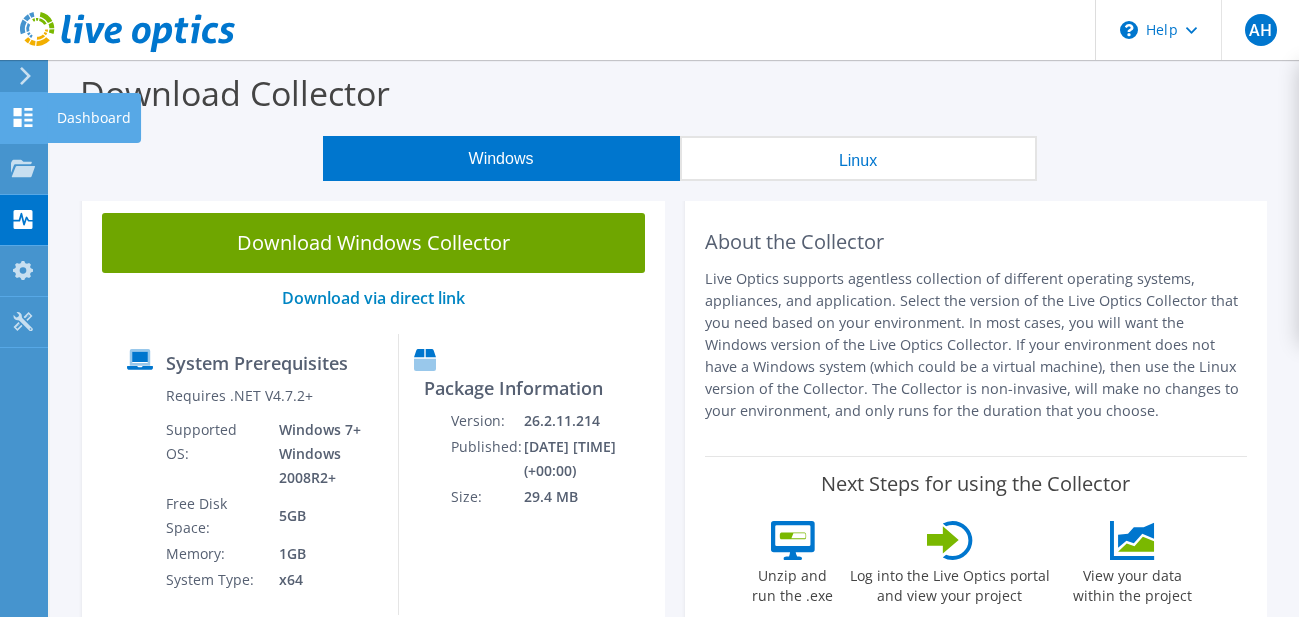 click 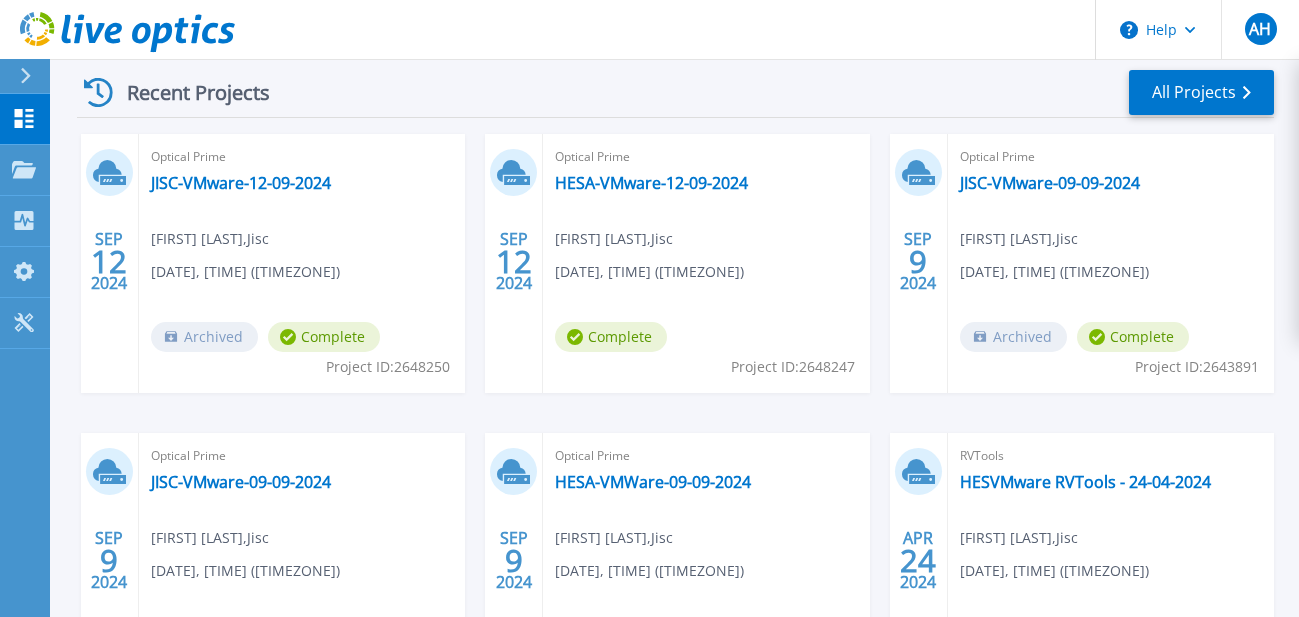 scroll, scrollTop: 0, scrollLeft: 0, axis: both 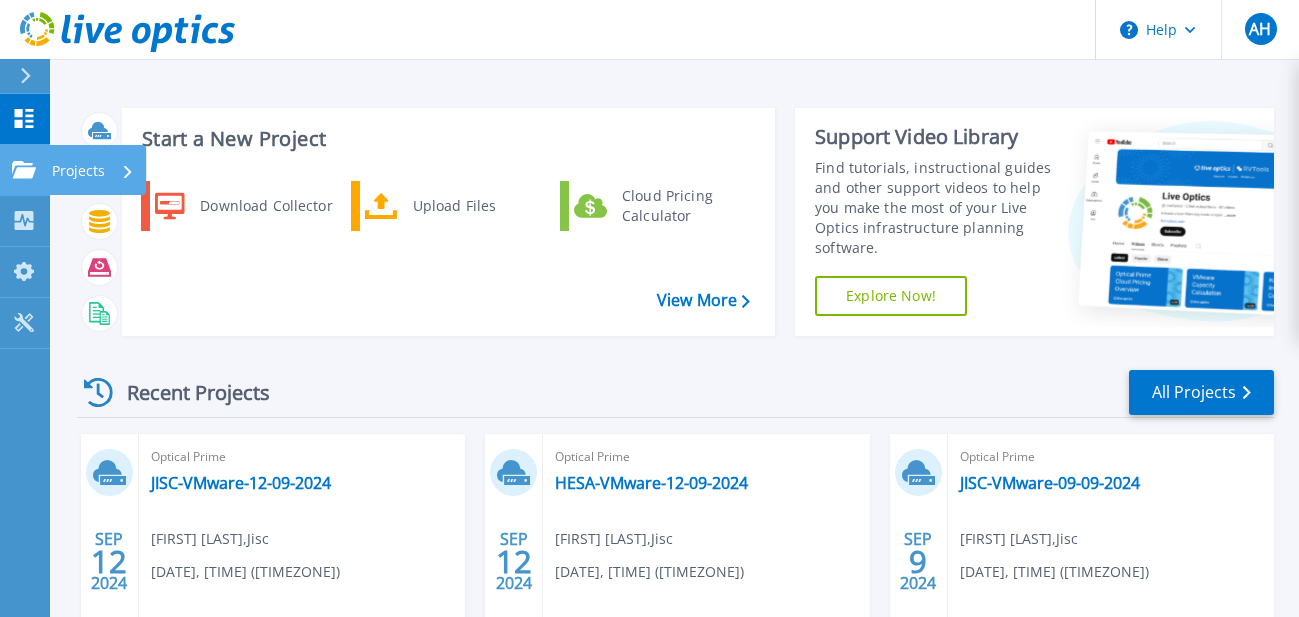 click on "Projects Projects" at bounding box center (25, 170) 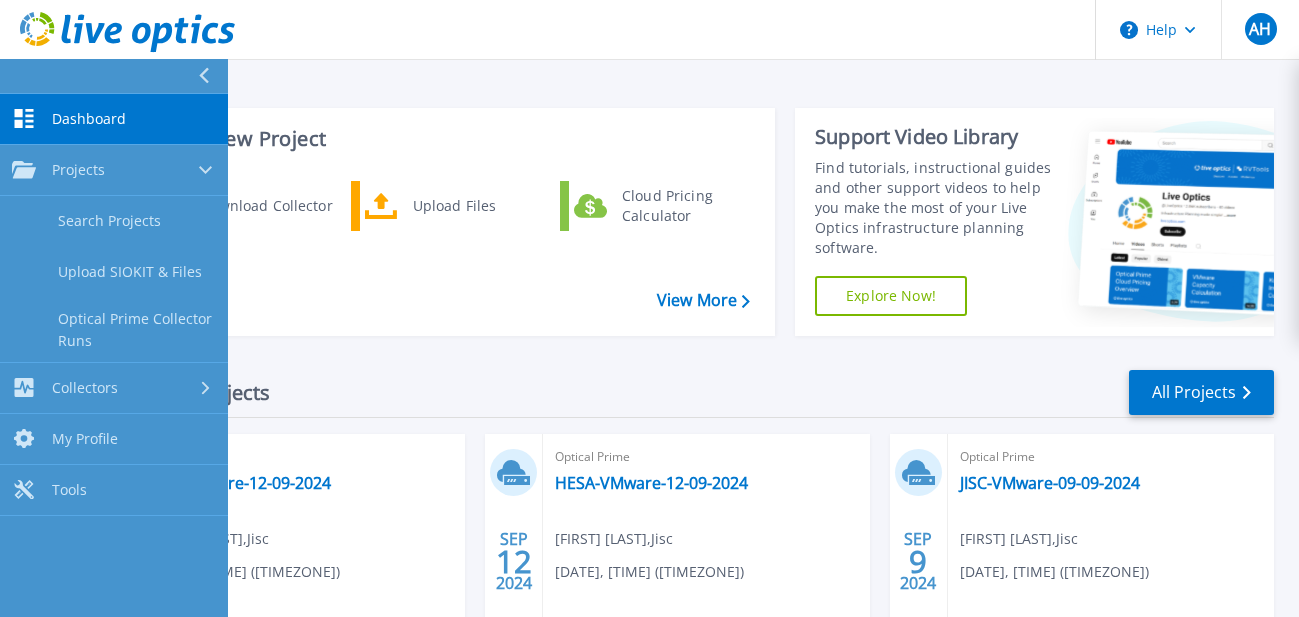 click on "Download Collector     Upload Files     Cloud Pricing Calculator" at bounding box center (445, 251) 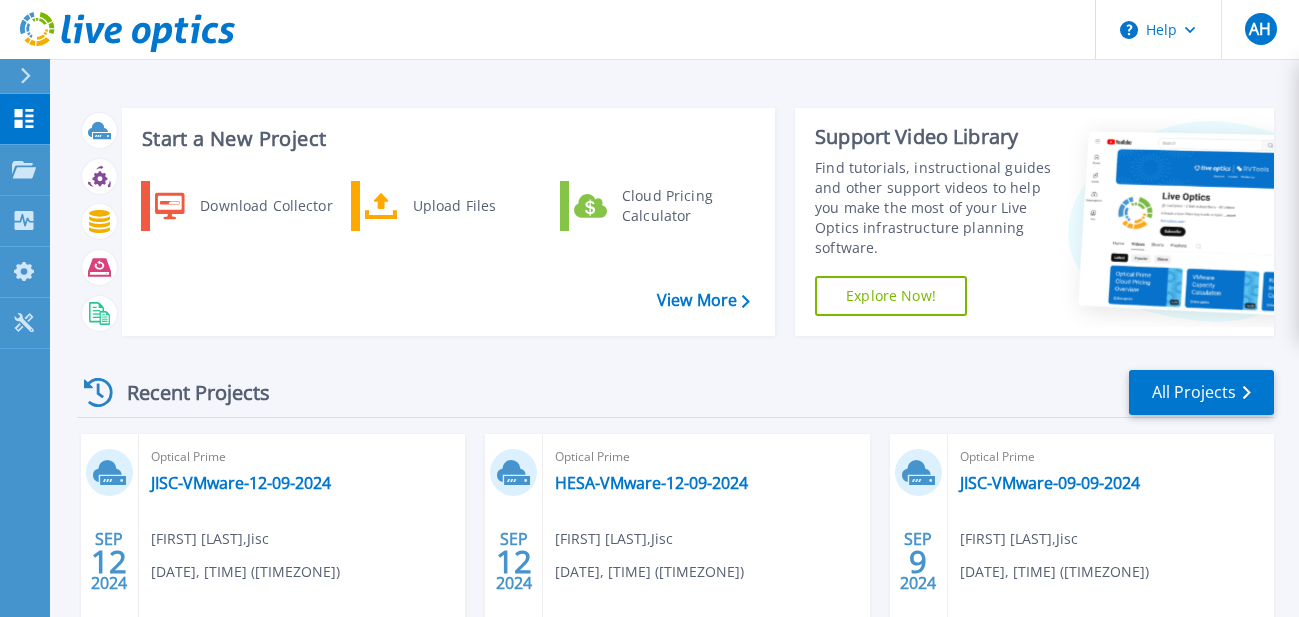 click 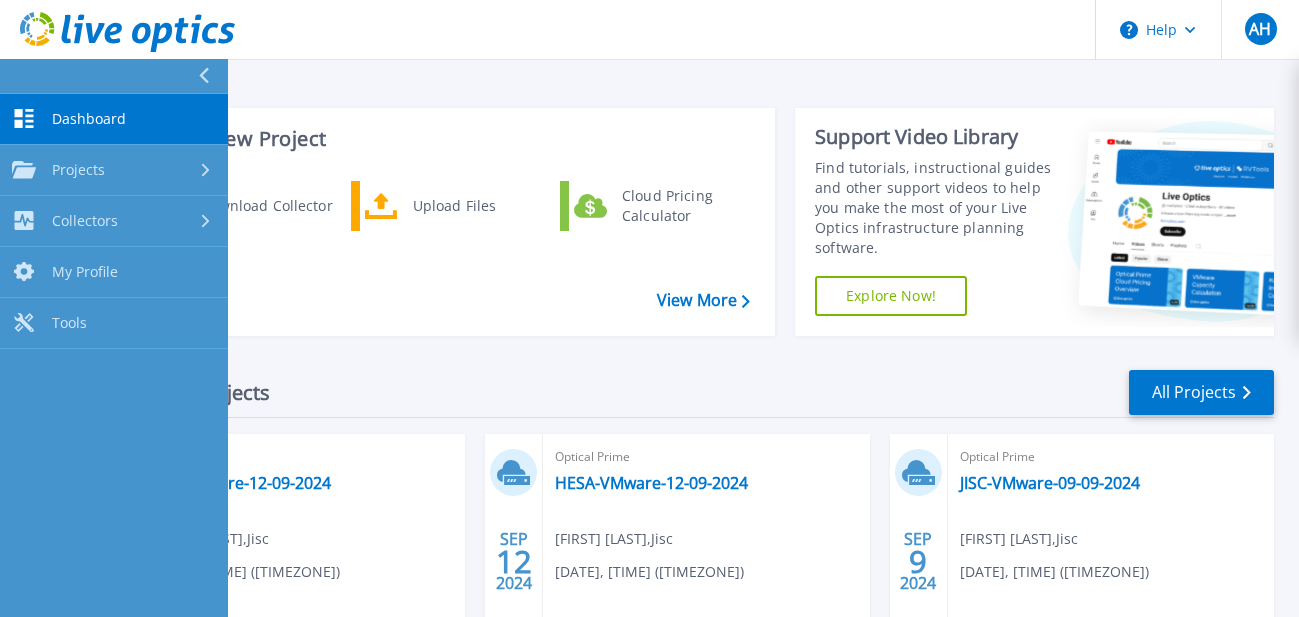 click on "Dashboard" at bounding box center [89, 119] 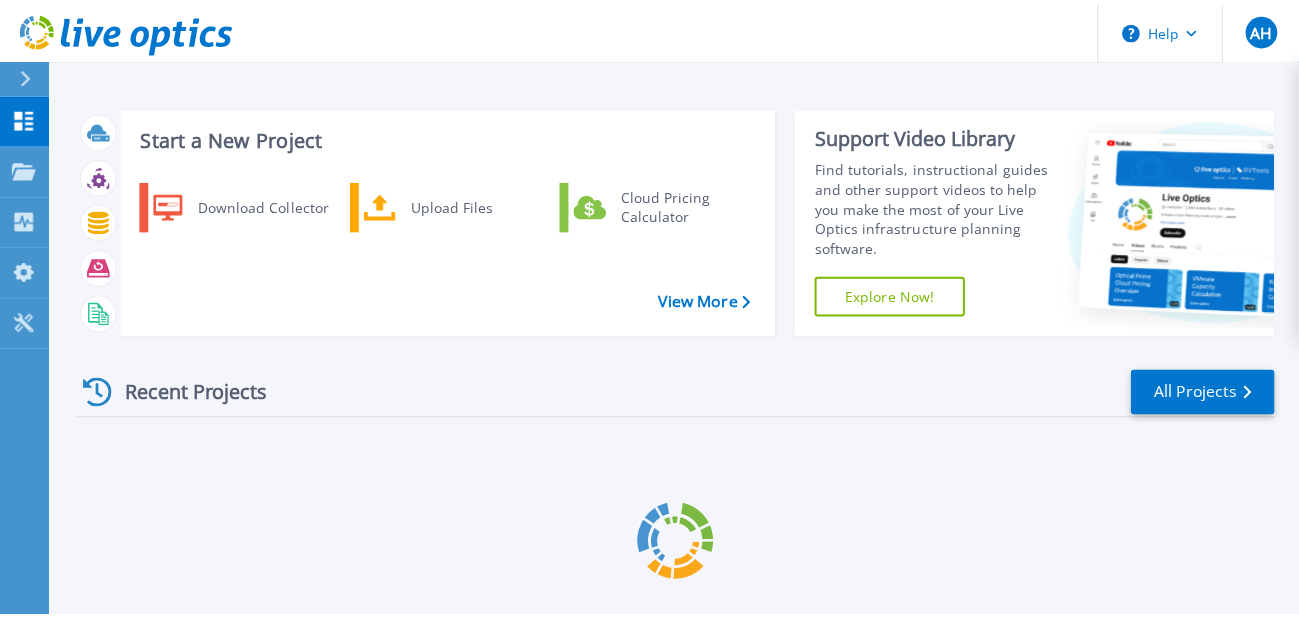 scroll, scrollTop: 0, scrollLeft: 0, axis: both 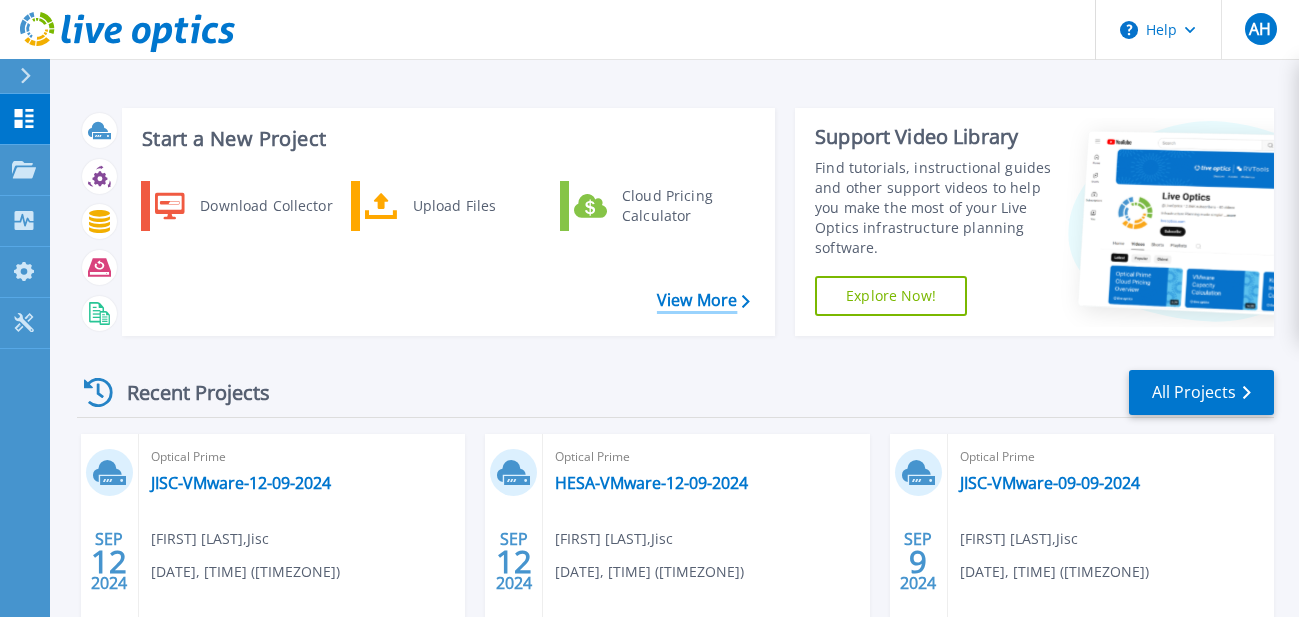 click on "View More" at bounding box center (703, 300) 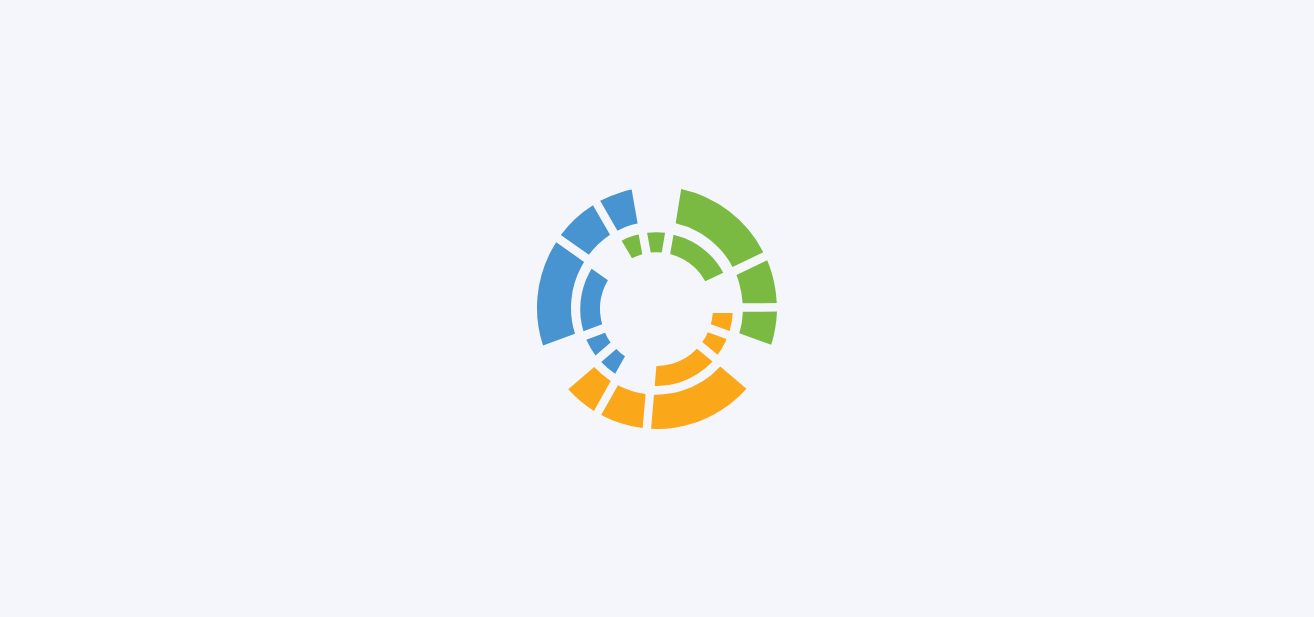 scroll, scrollTop: 0, scrollLeft: 0, axis: both 